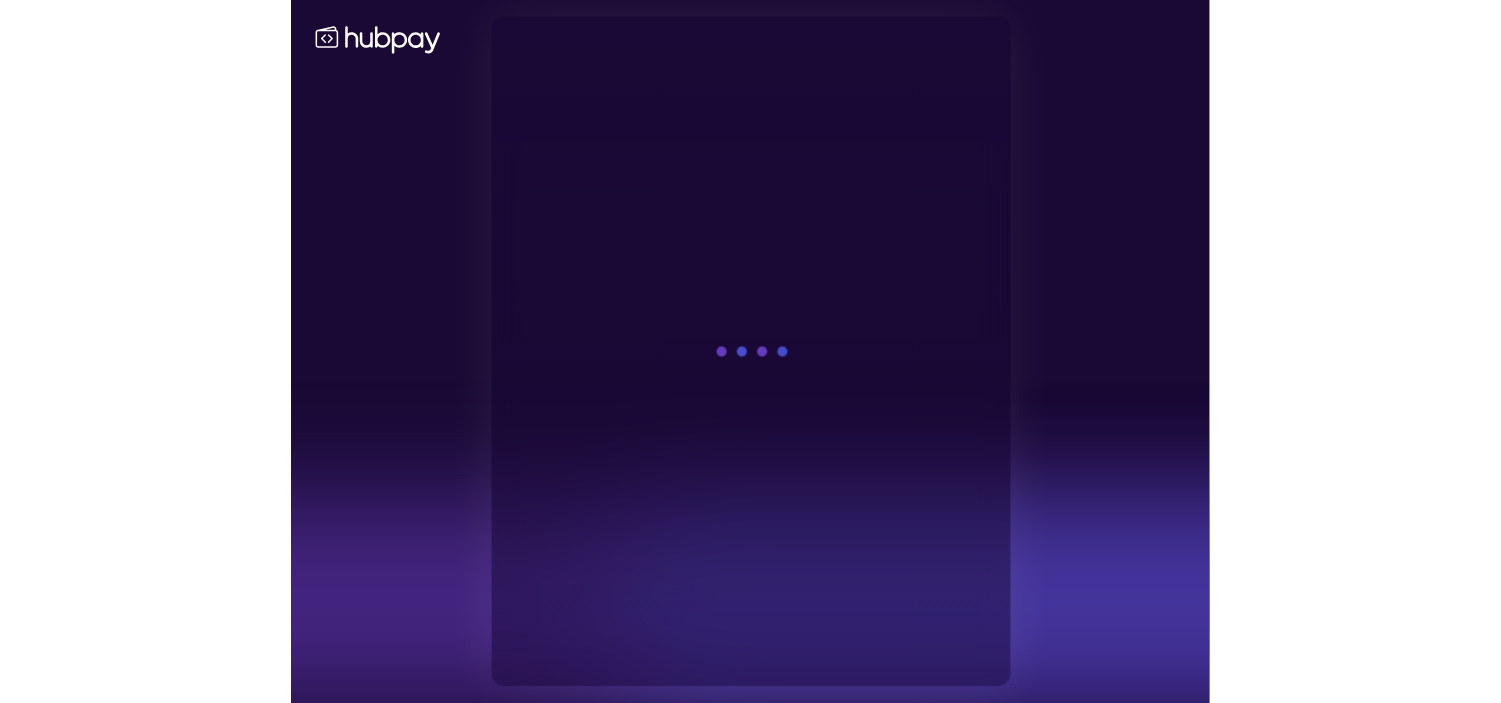 scroll, scrollTop: 0, scrollLeft: 0, axis: both 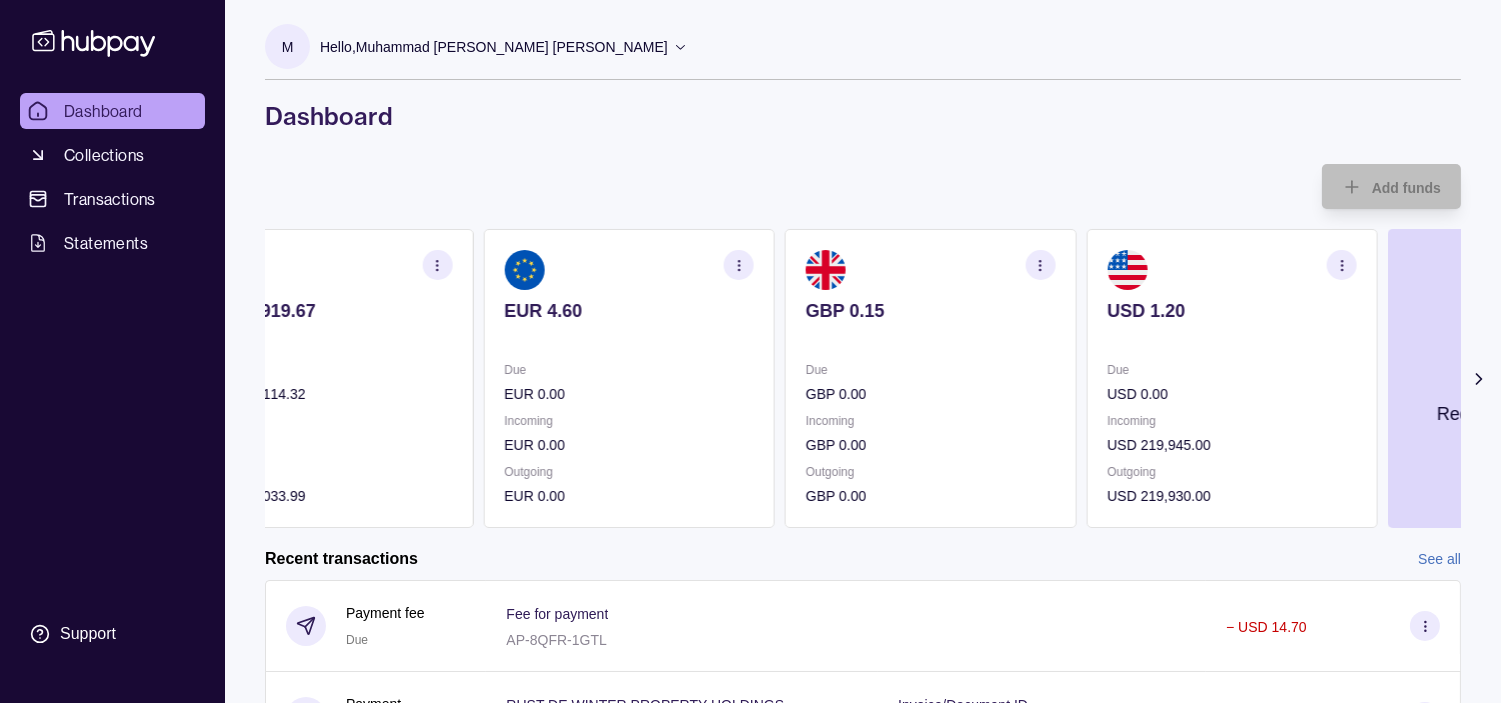 click on "GBP 0.15                                                                                                               Due GBP 0.00 Incoming GBP 0.00 Outgoing GBP 0.00" at bounding box center (931, 378) 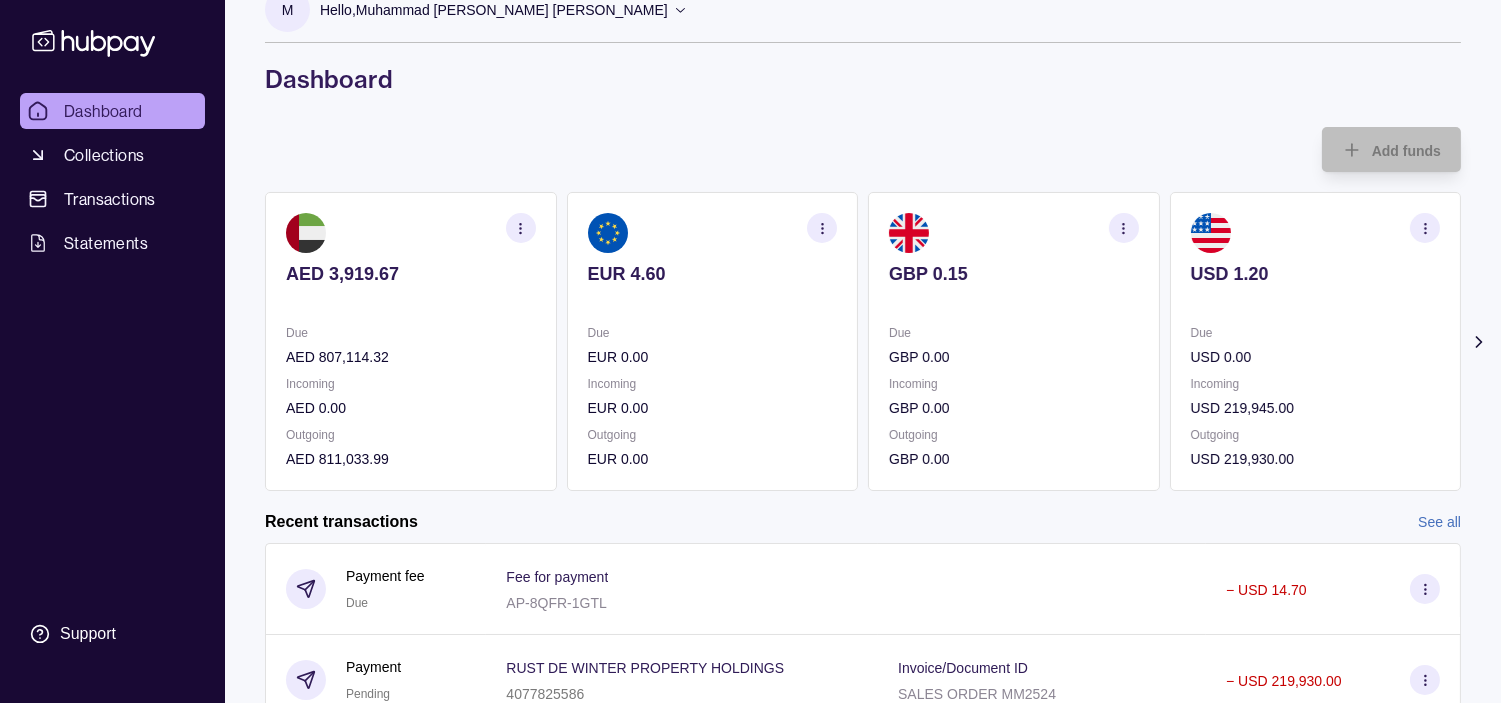 scroll, scrollTop: 0, scrollLeft: 0, axis: both 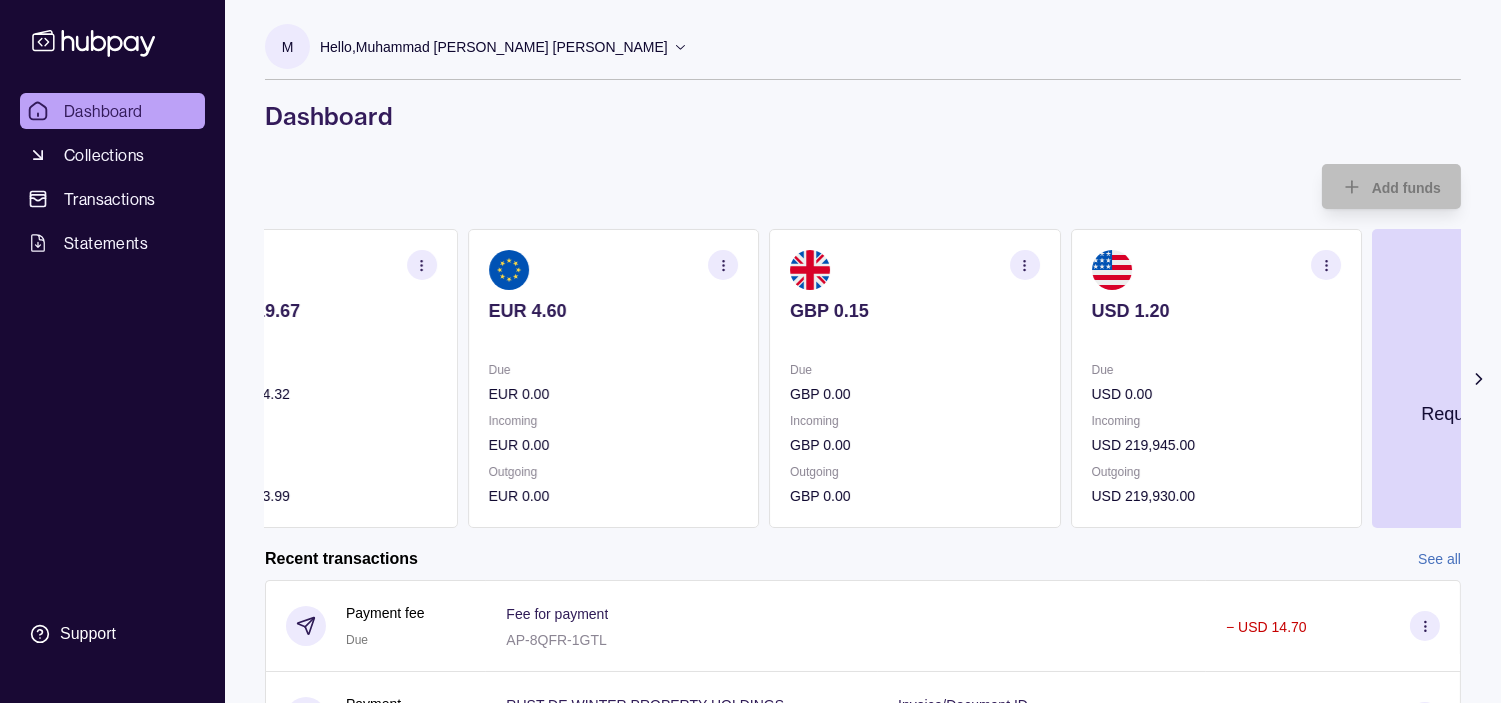 click on "Due GBP 0.00" at bounding box center [915, 382] 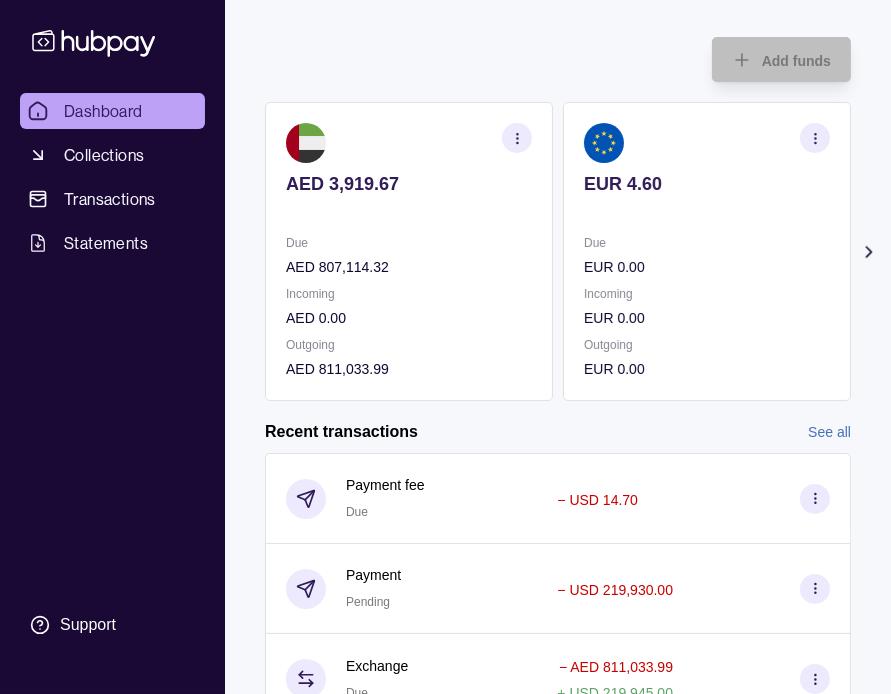 scroll, scrollTop: 126, scrollLeft: 0, axis: vertical 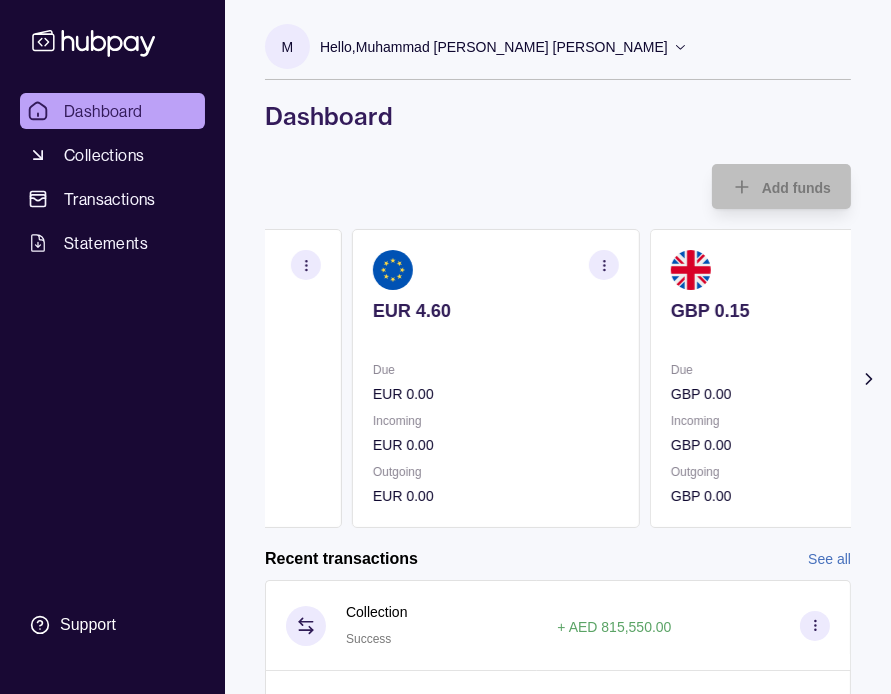 click on "Due EUR 0.00 Incoming EUR 0.00 Outgoing EUR 0.00" at bounding box center (496, 433) 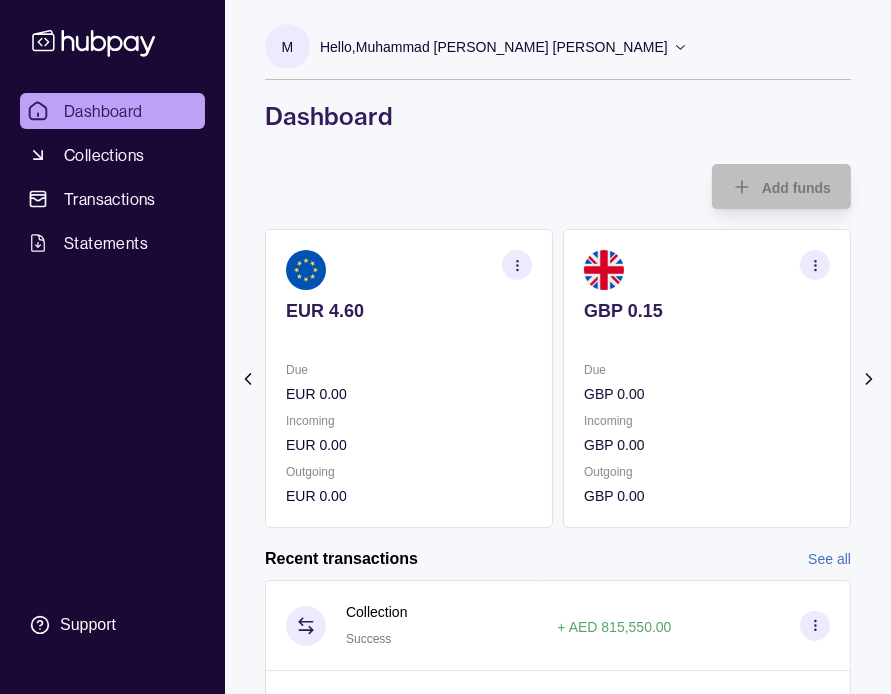 click 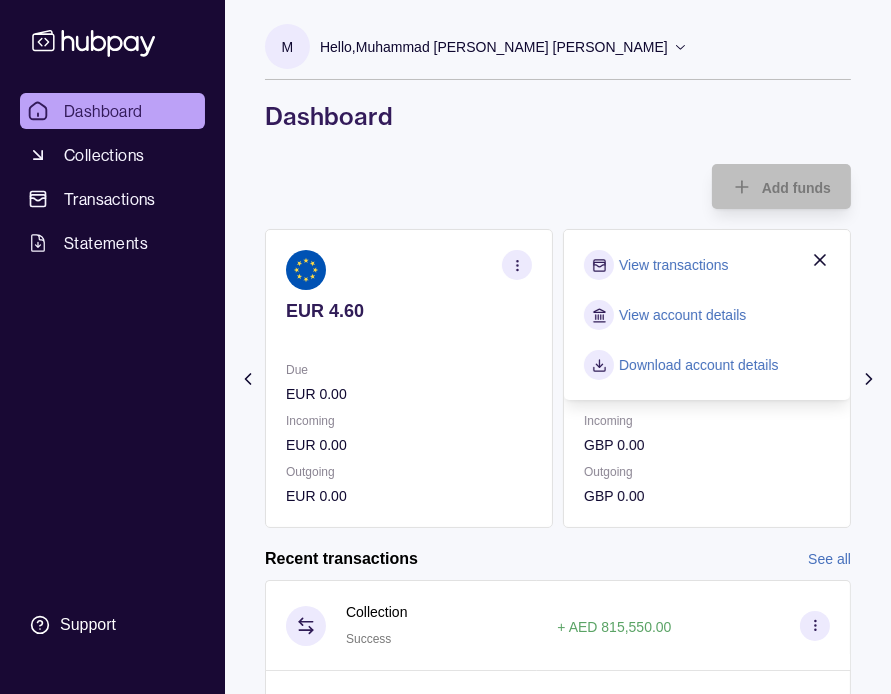click on "Add funds AED 8,435.68                                                                                                               Due AED 0.00 Incoming AED 0.00 Outgoing AED 0.00 EUR 4.60                                                                                                               Due EUR 0.00 Incoming EUR 0.00 Outgoing EUR 0.00 GBP 0.15                                                                                                               Due GBP 0.00 Incoming GBP 0.00 Outgoing GBP 0.00 View transactions View account details Download account details USD 219,946.20                                                                                                               Due USD 0.00 Incoming USD 0.00 Outgoing USD 219,930.00 Request new currencies" at bounding box center [558, 346] 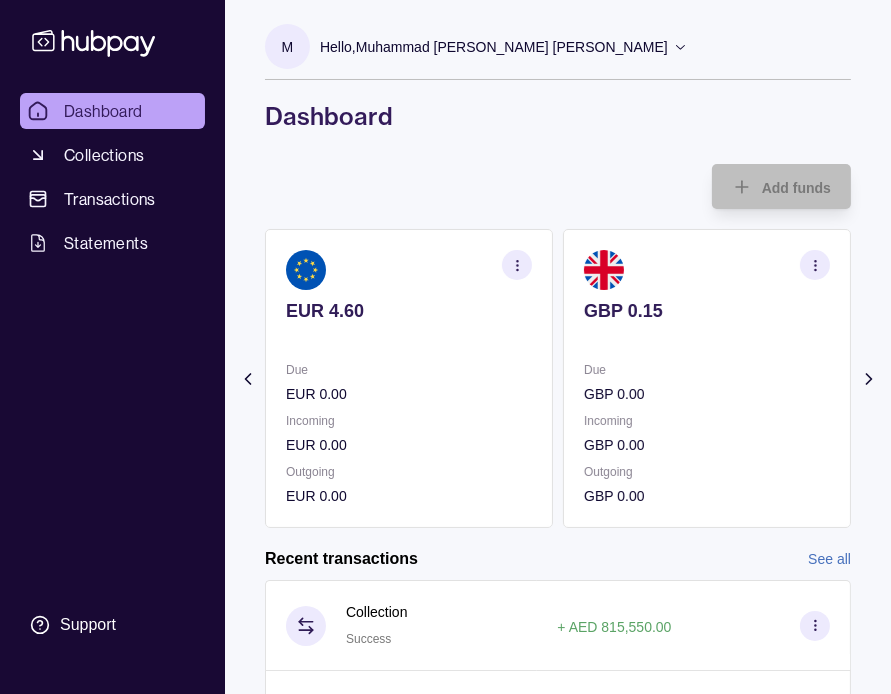 click at bounding box center [815, 265] 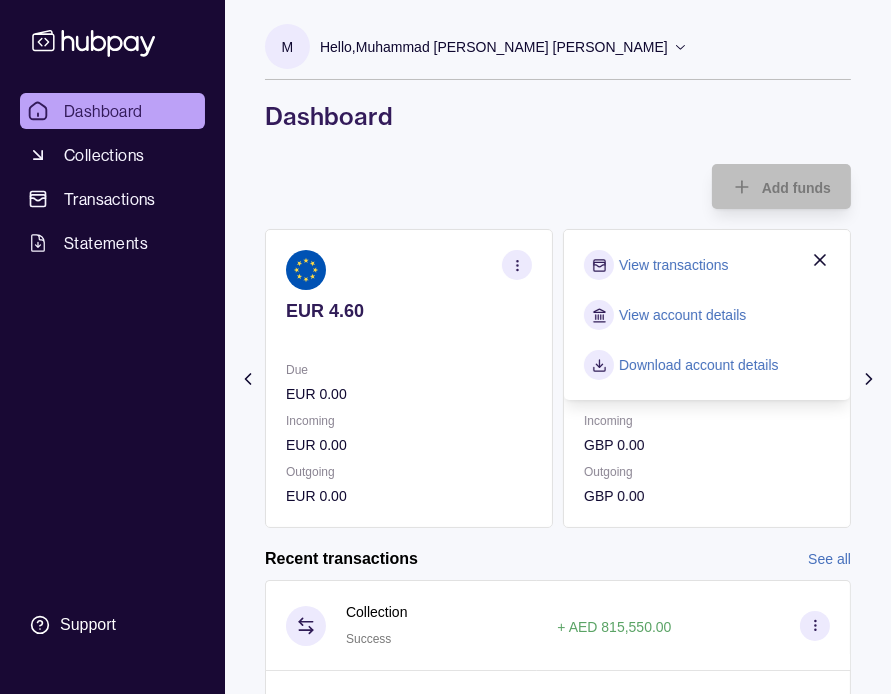 click on "View transactions" at bounding box center [707, 265] 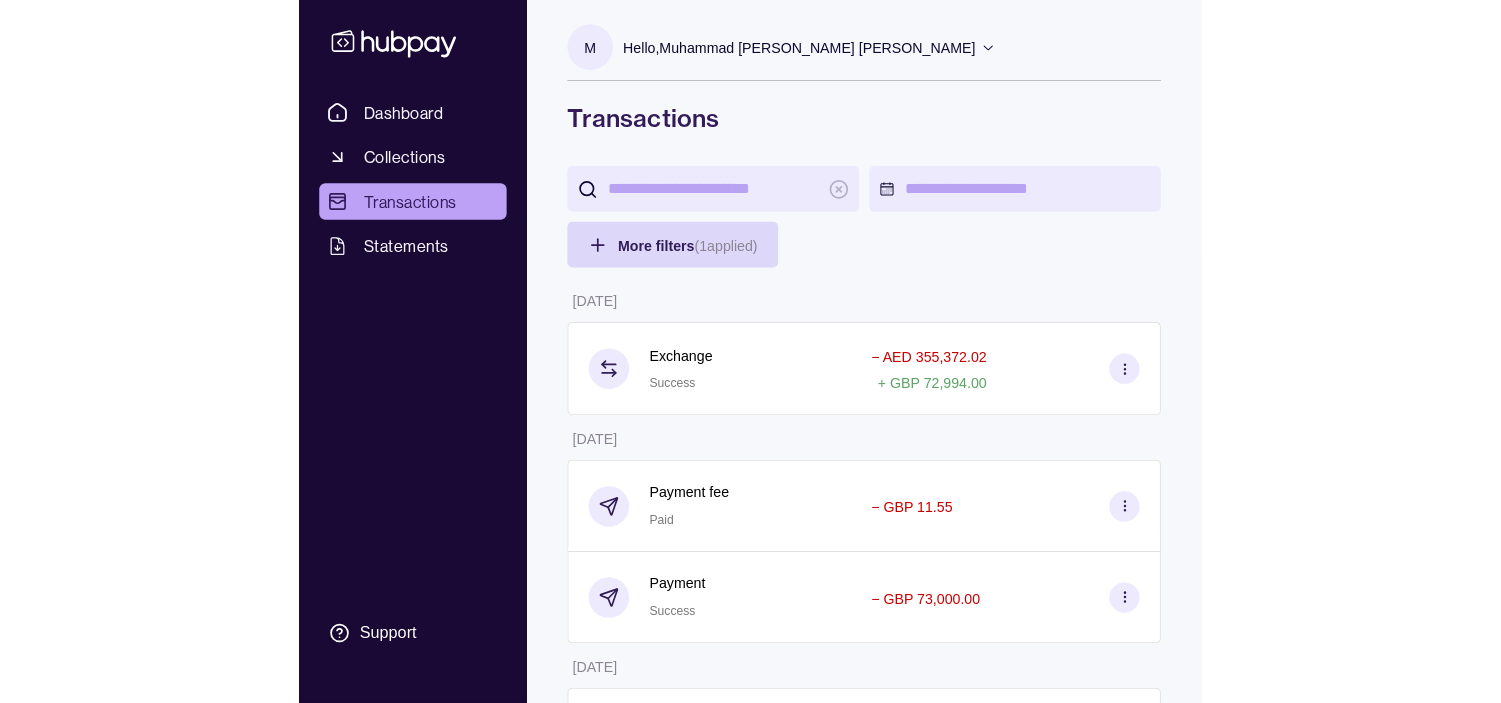 scroll, scrollTop: 111, scrollLeft: 0, axis: vertical 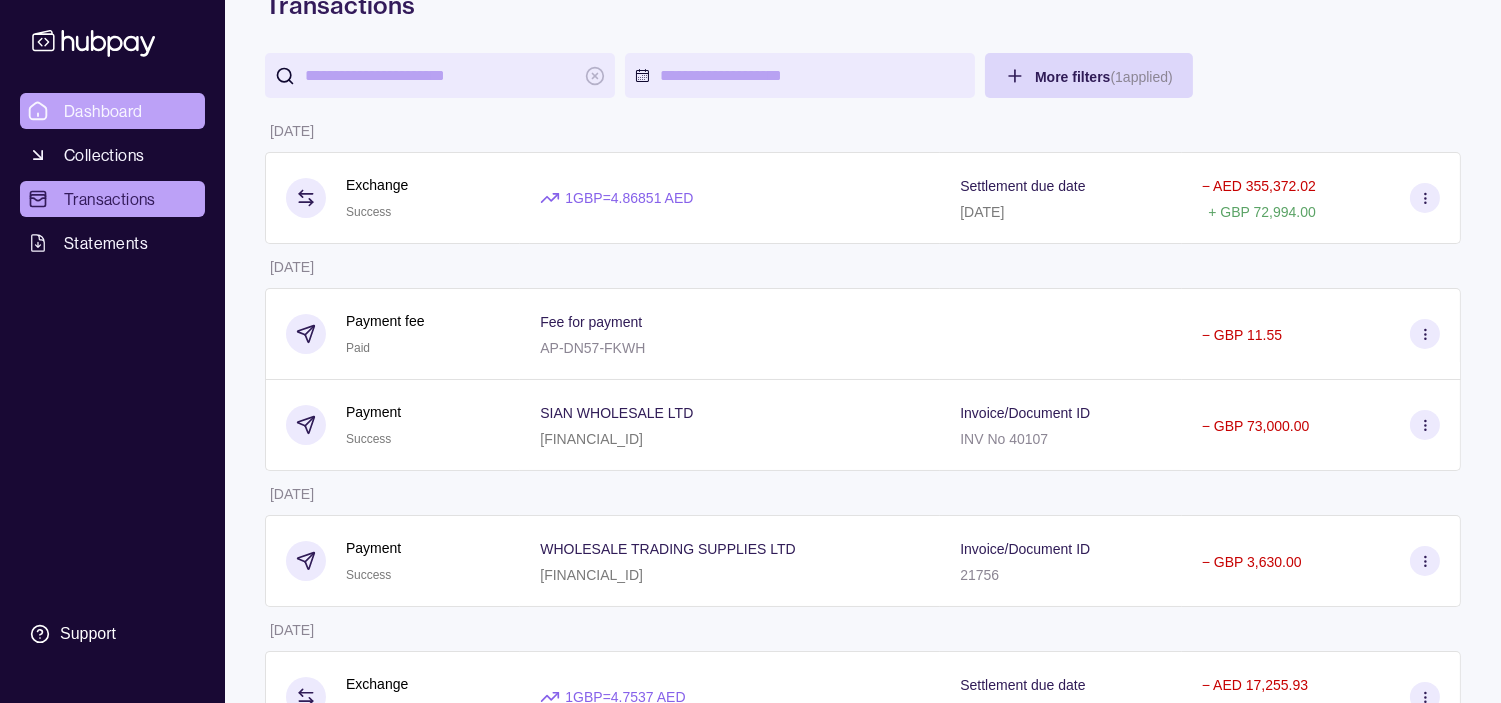 click on "Dashboard" at bounding box center [103, 111] 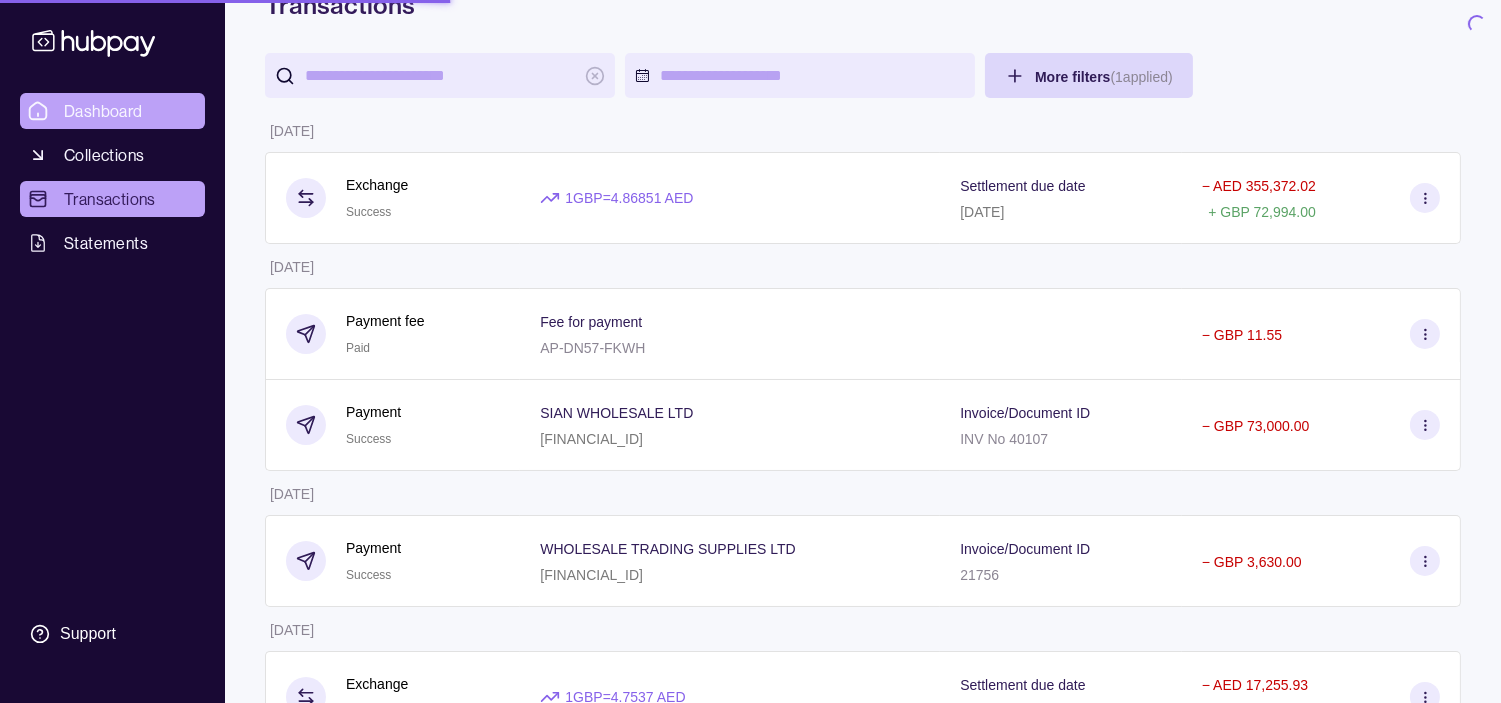 scroll, scrollTop: 0, scrollLeft: 0, axis: both 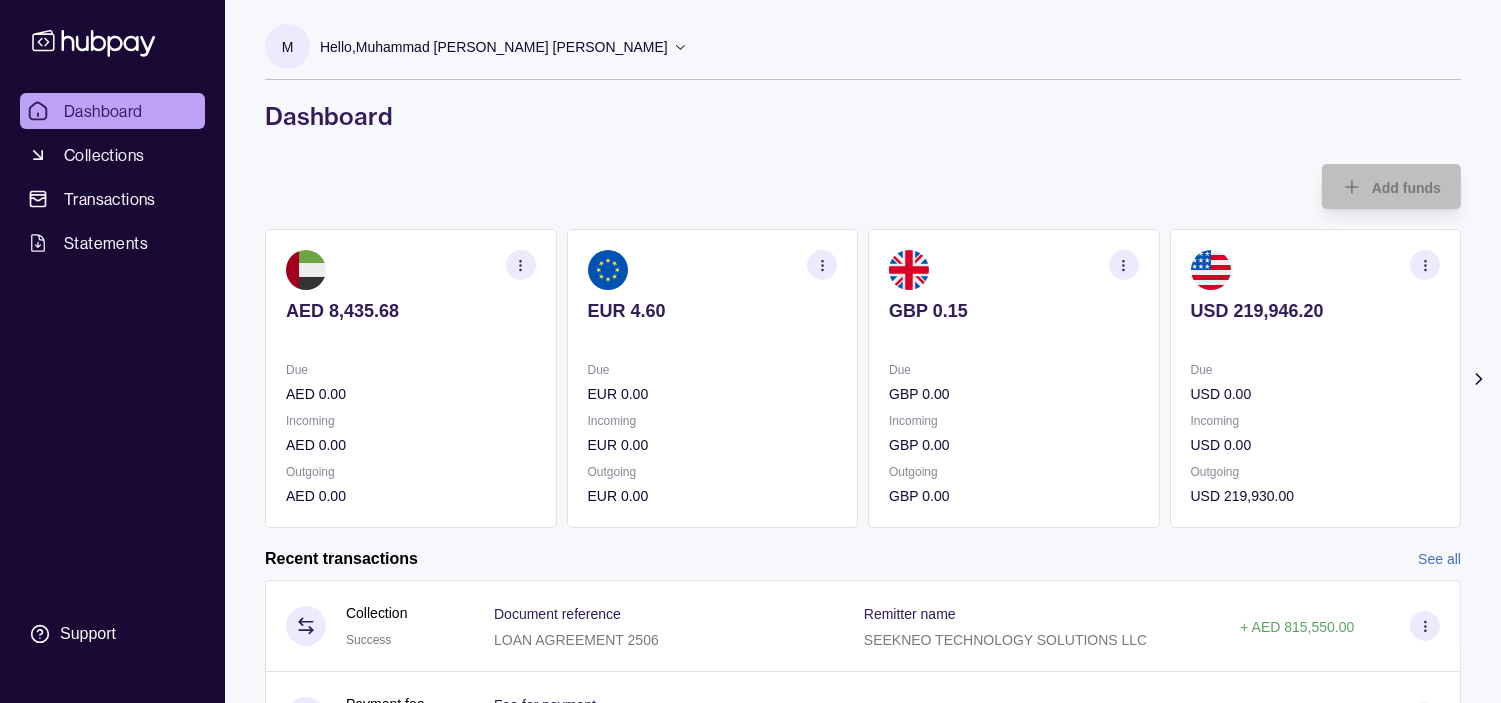 click 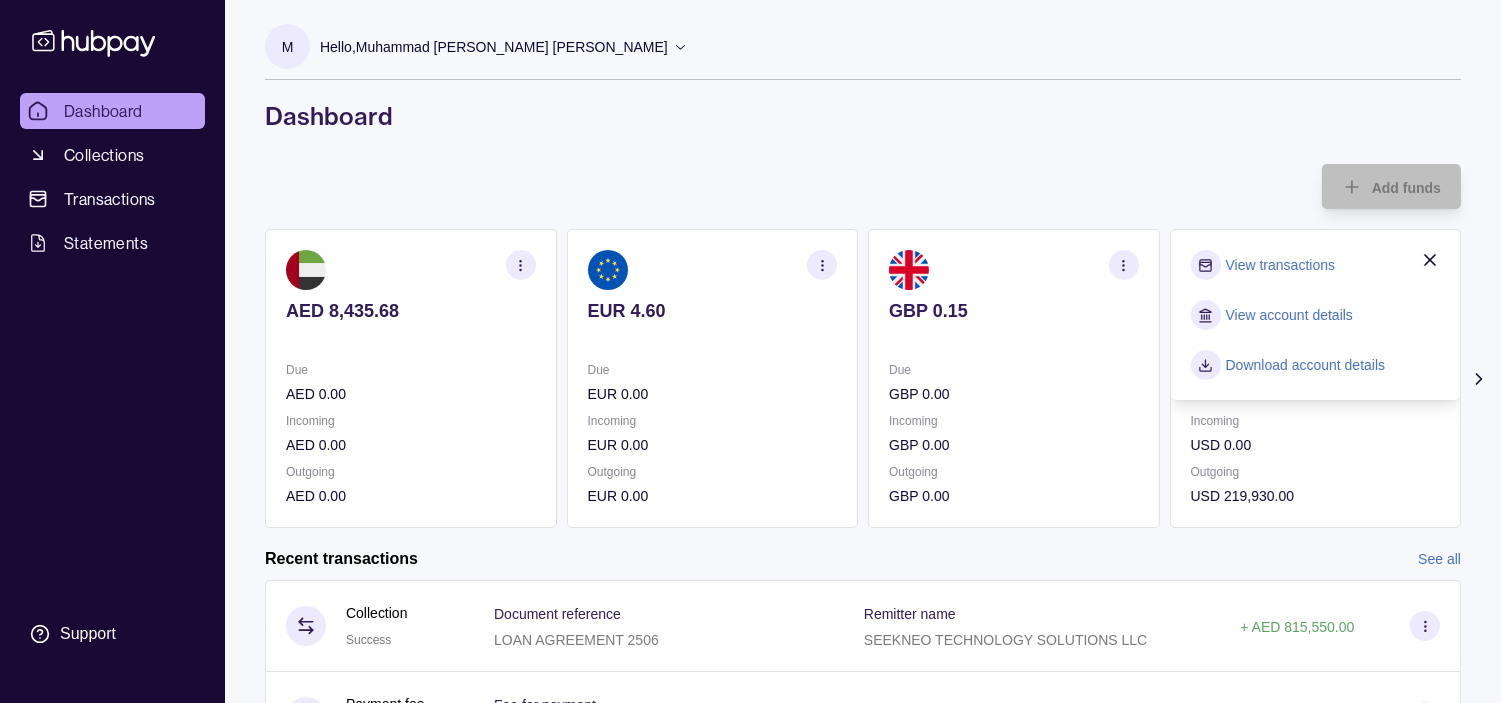 click on "View transactions" at bounding box center [1280, 265] 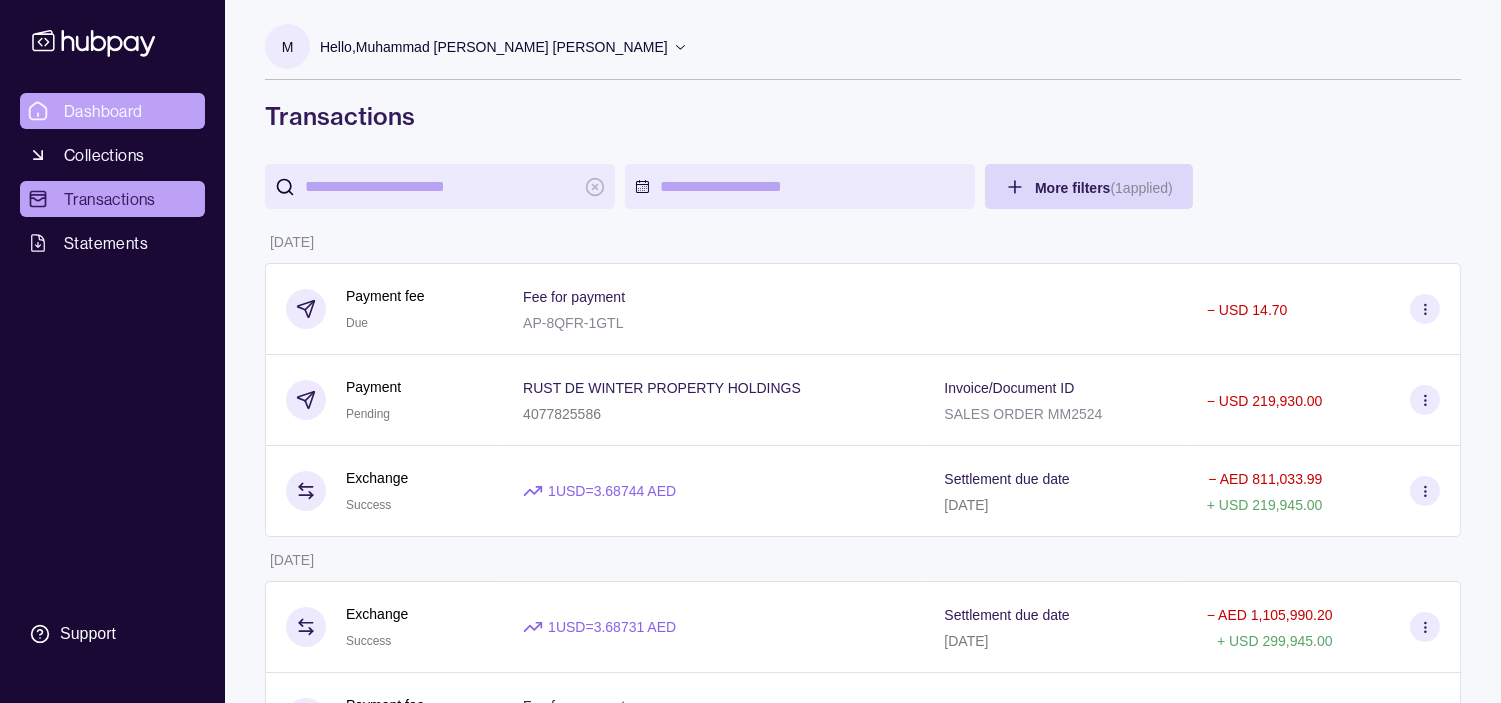 click on "Dashboard" at bounding box center [103, 111] 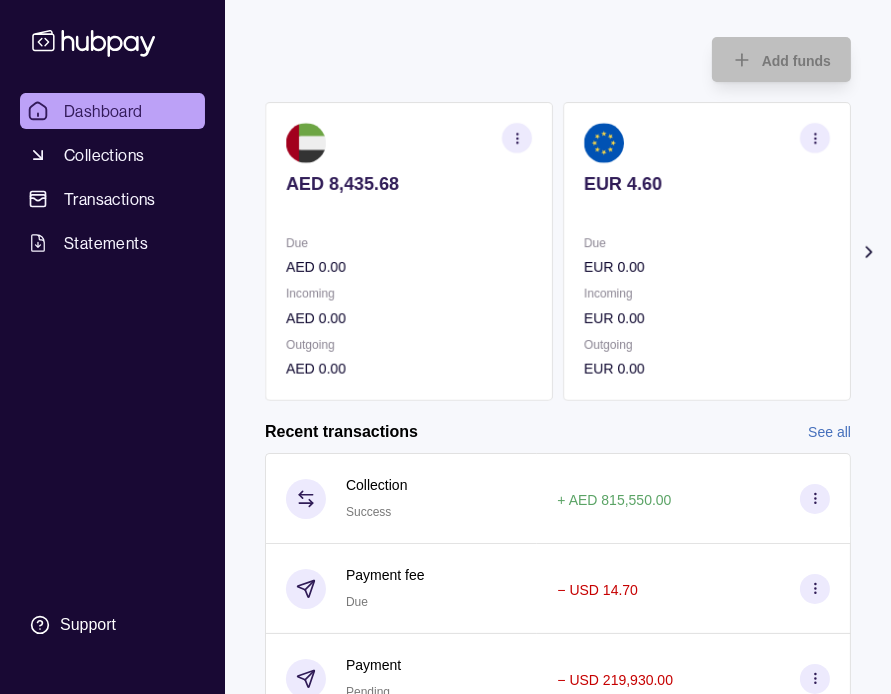 scroll, scrollTop: 126, scrollLeft: 0, axis: vertical 